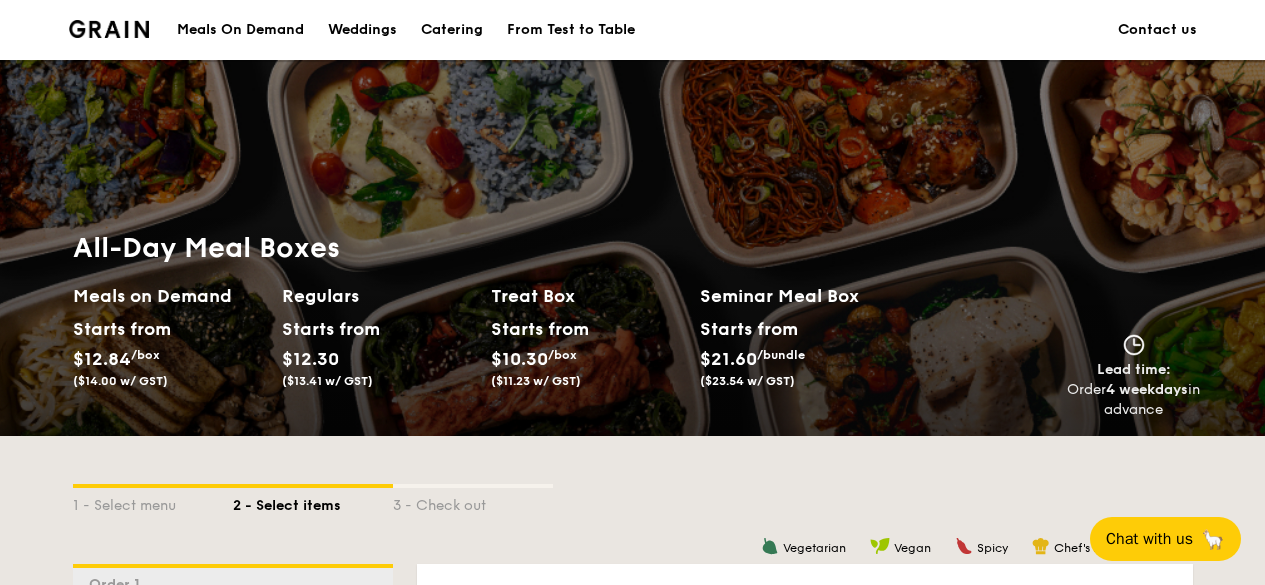 scroll, scrollTop: 300, scrollLeft: 0, axis: vertical 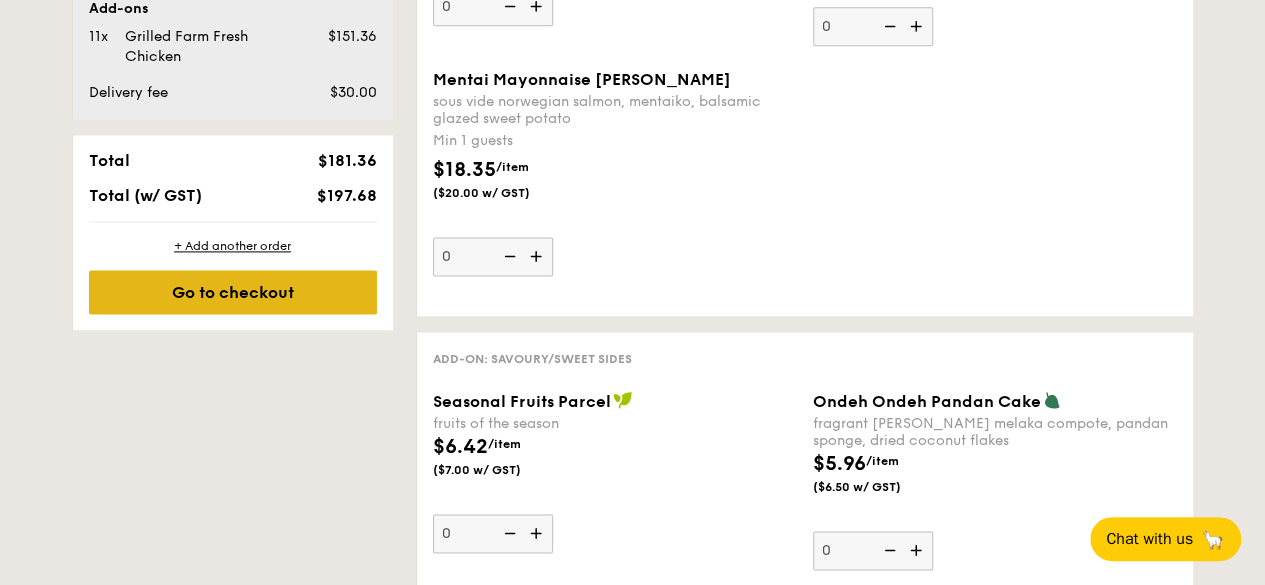 click on "Go to checkout" at bounding box center (233, 292) 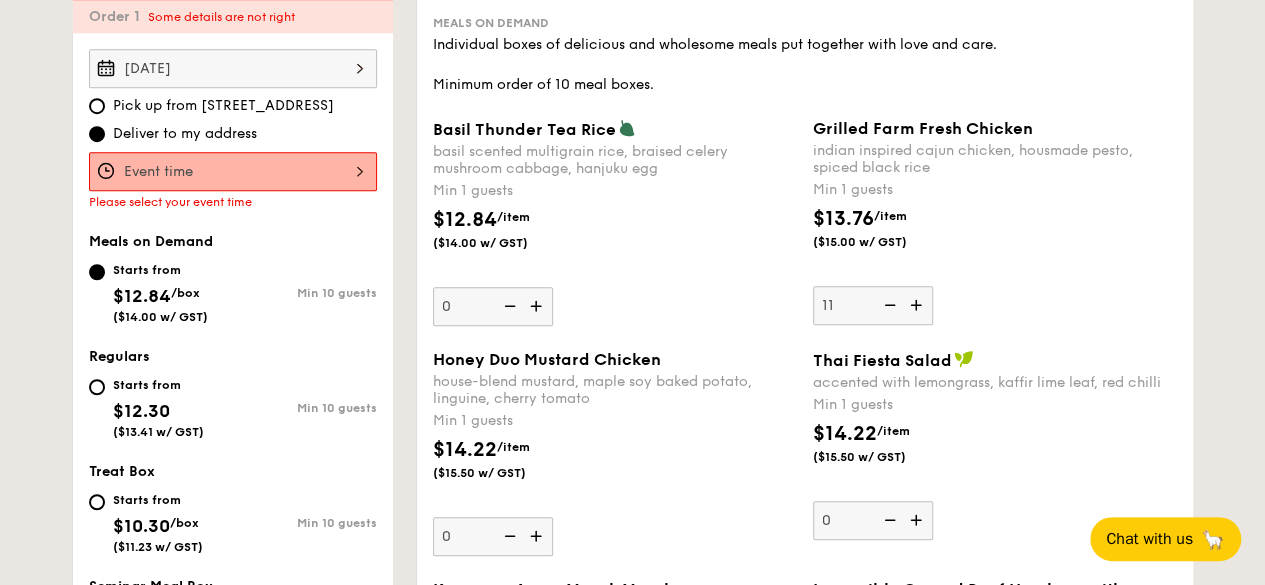 scroll, scrollTop: 534, scrollLeft: 0, axis: vertical 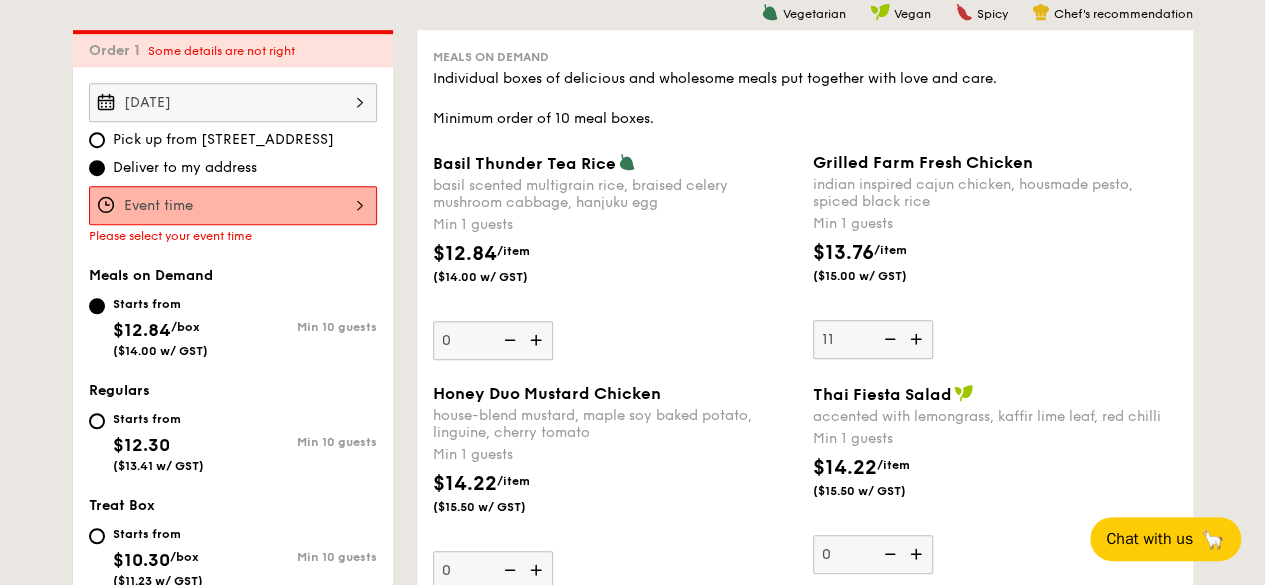 click at bounding box center [233, 205] 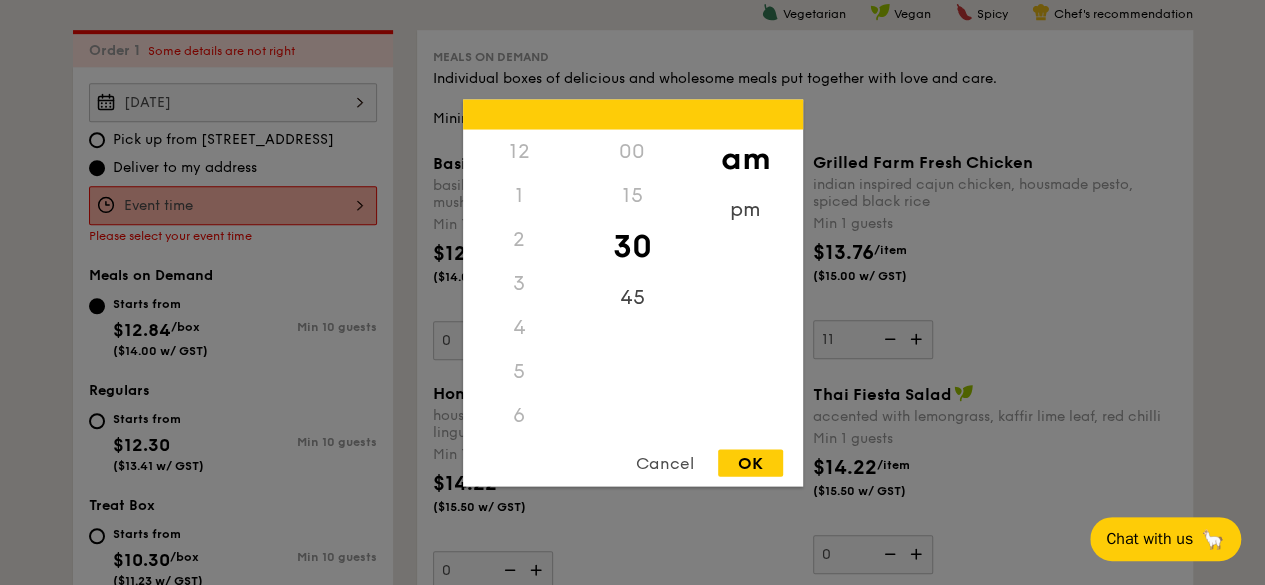 scroll, scrollTop: 220, scrollLeft: 0, axis: vertical 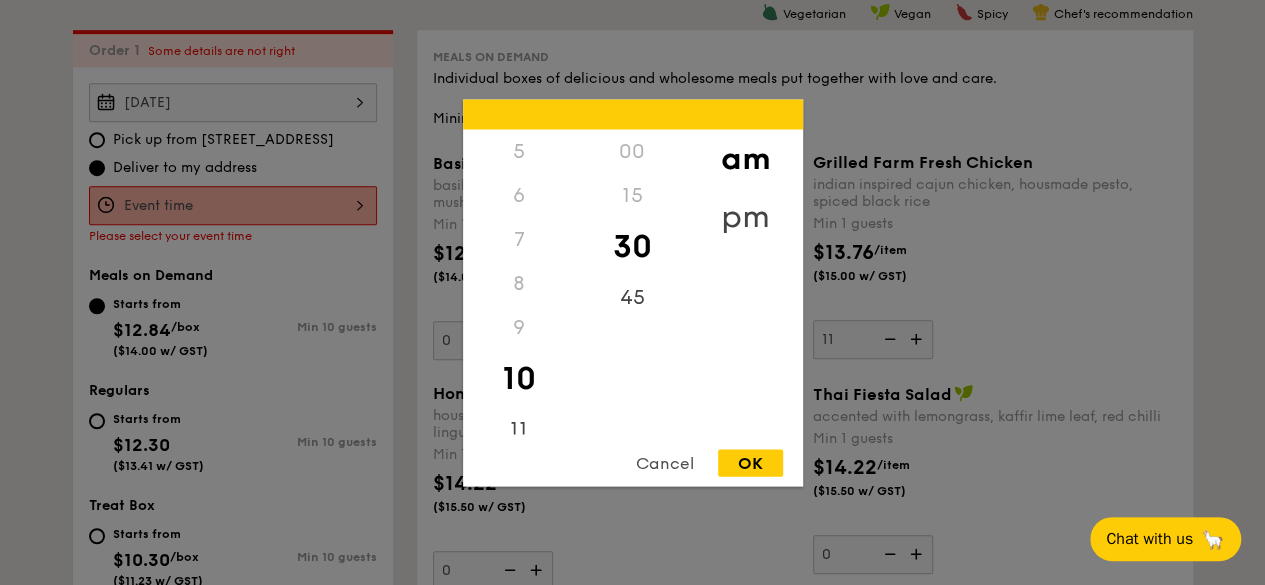click on "pm" at bounding box center (745, 216) 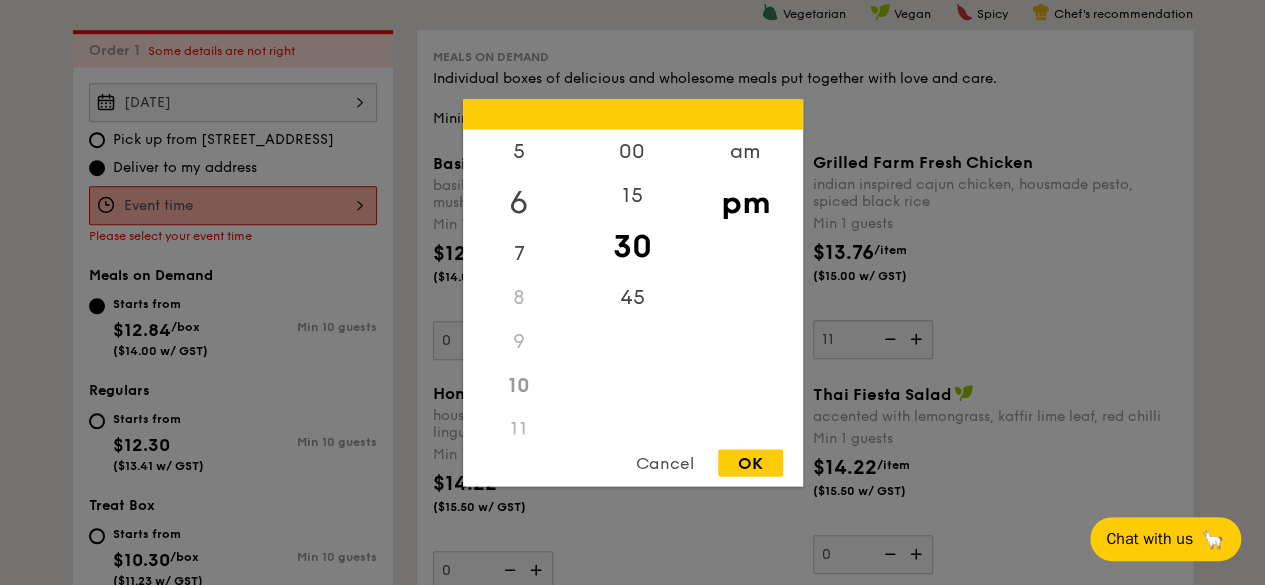 click on "6" at bounding box center [519, 202] 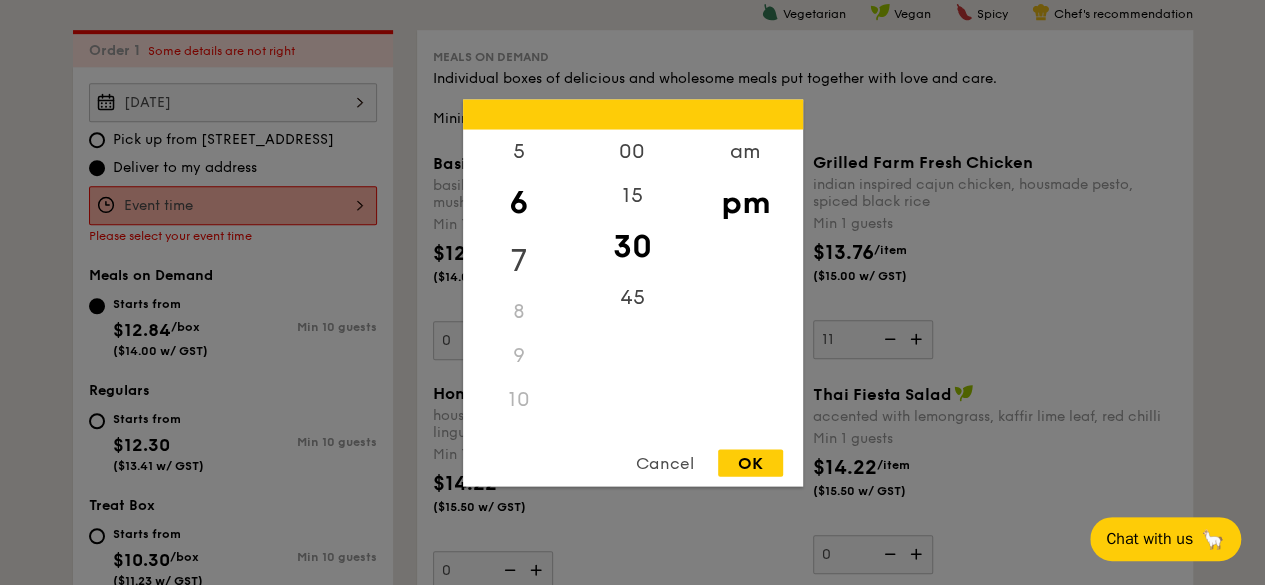 click on "7" at bounding box center (519, 260) 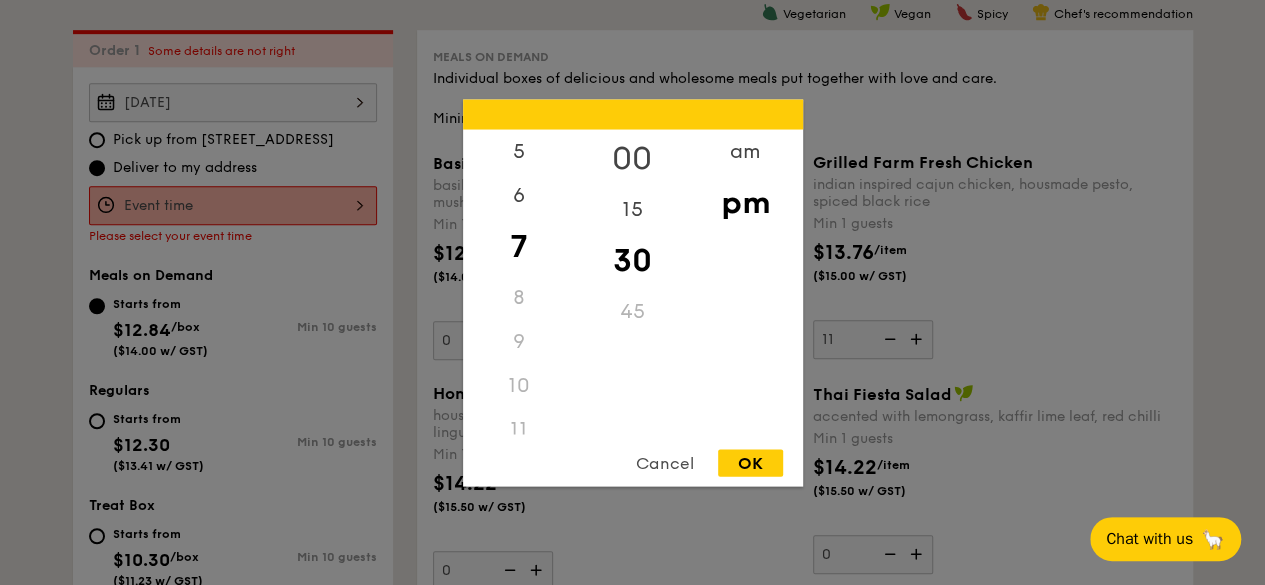 click on "00" at bounding box center (632, 158) 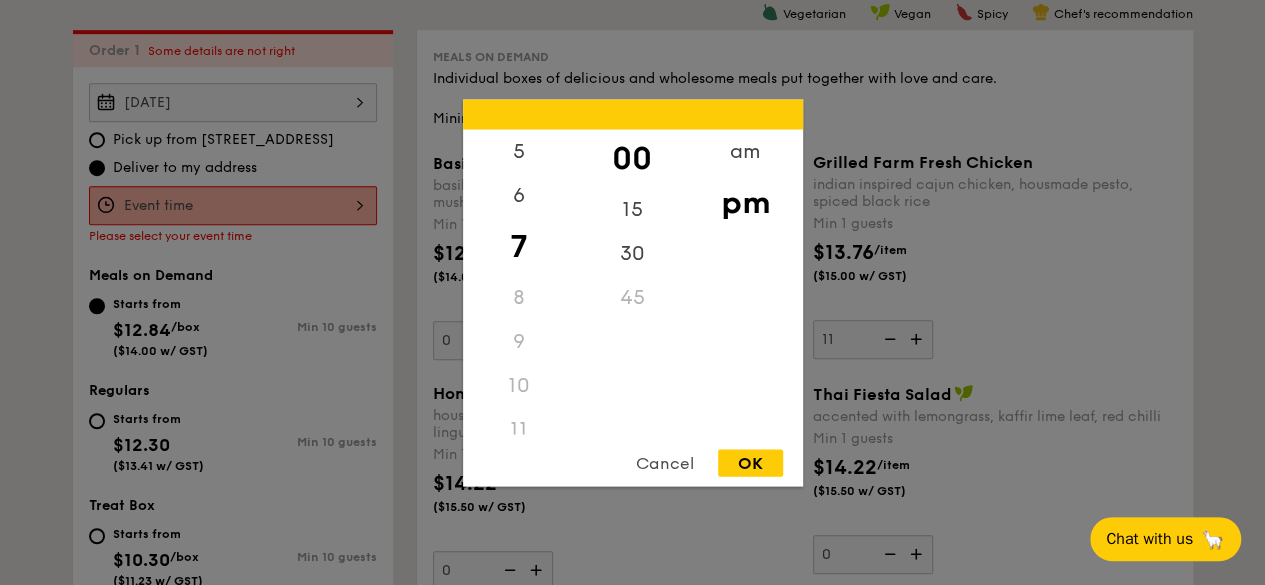 click on "OK" at bounding box center [750, 462] 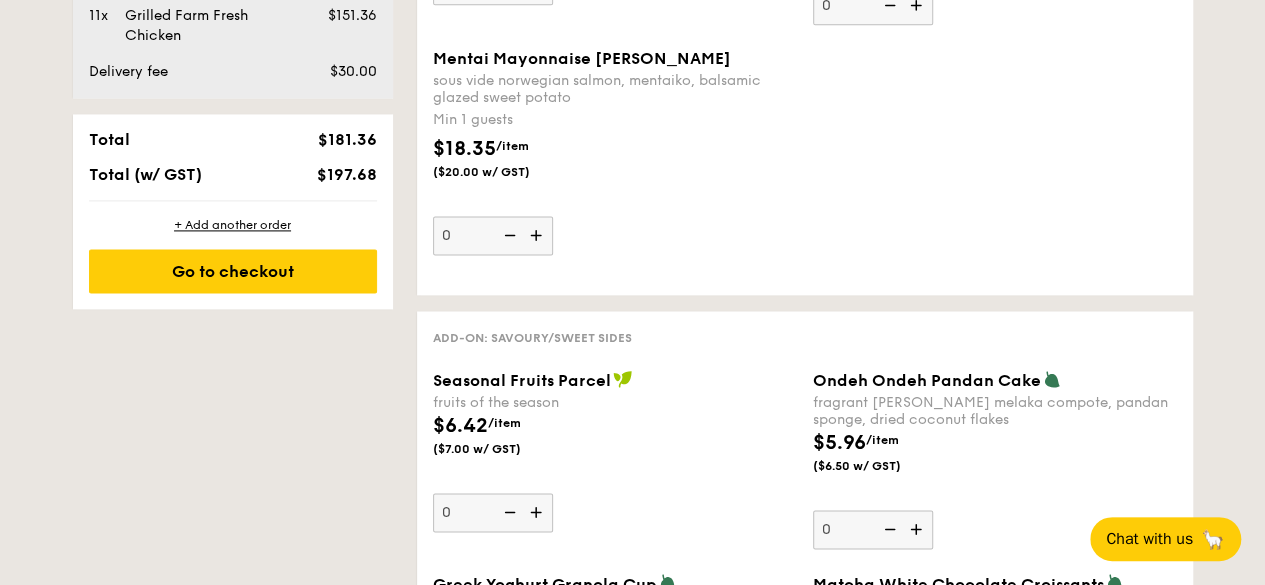 scroll, scrollTop: 1334, scrollLeft: 0, axis: vertical 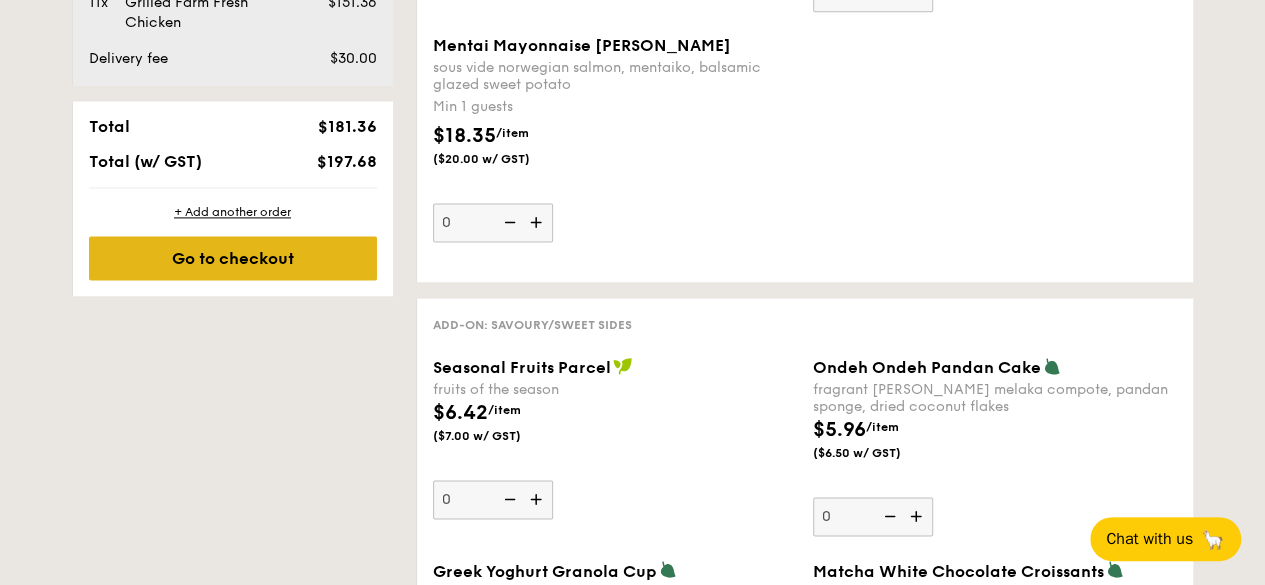 click on "Go to checkout" at bounding box center [233, 258] 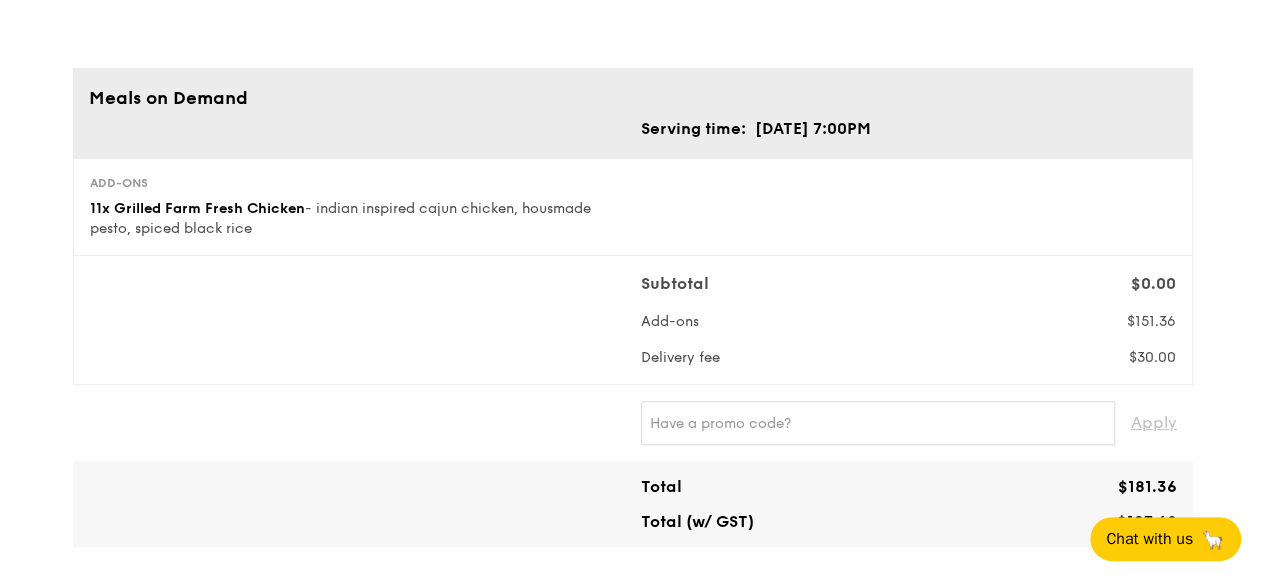 scroll, scrollTop: 200, scrollLeft: 0, axis: vertical 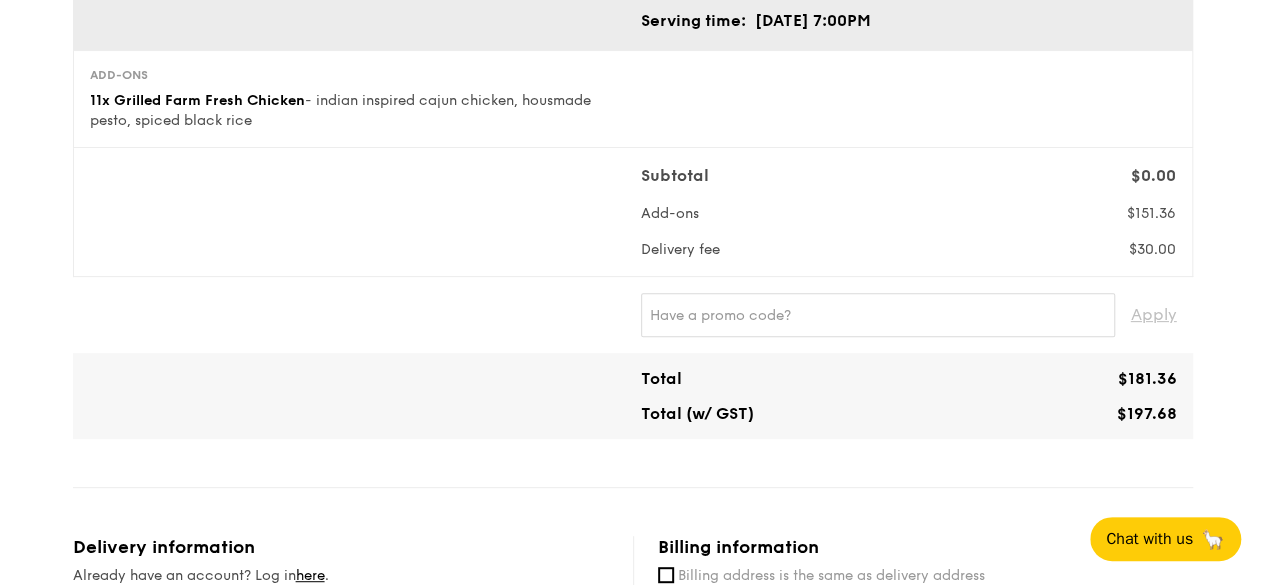 drag, startPoint x: 1144, startPoint y: 213, endPoint x: 1181, endPoint y: 214, distance: 37.01351 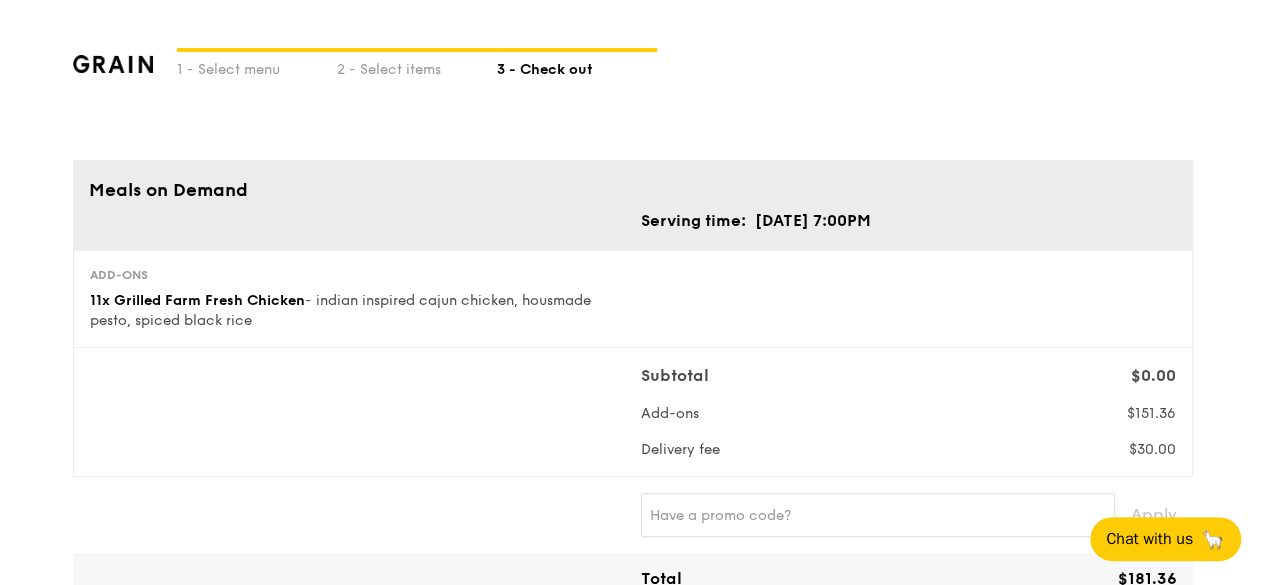scroll, scrollTop: 200, scrollLeft: 0, axis: vertical 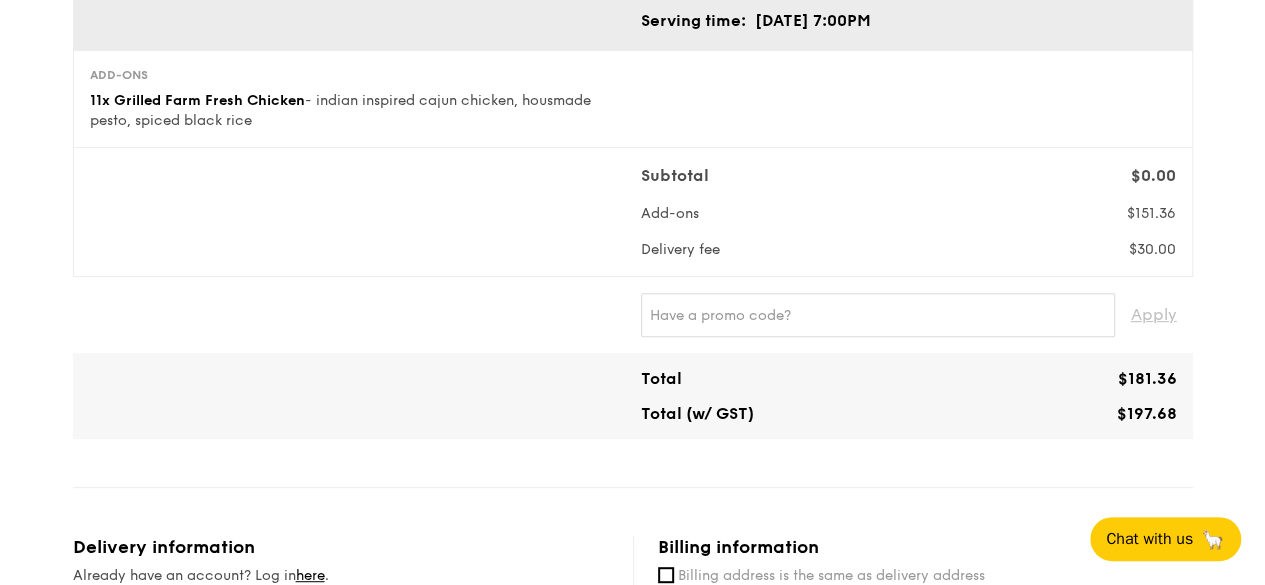 drag, startPoint x: 1112, startPoint y: 377, endPoint x: 1174, endPoint y: 399, distance: 65.78754 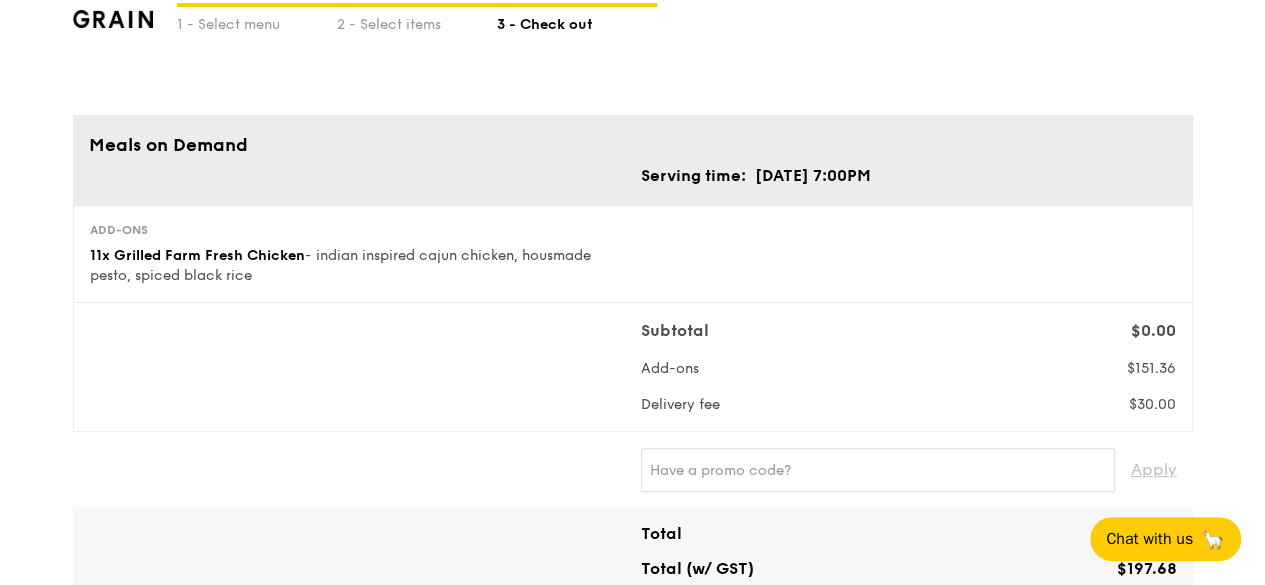scroll, scrollTop: 0, scrollLeft: 0, axis: both 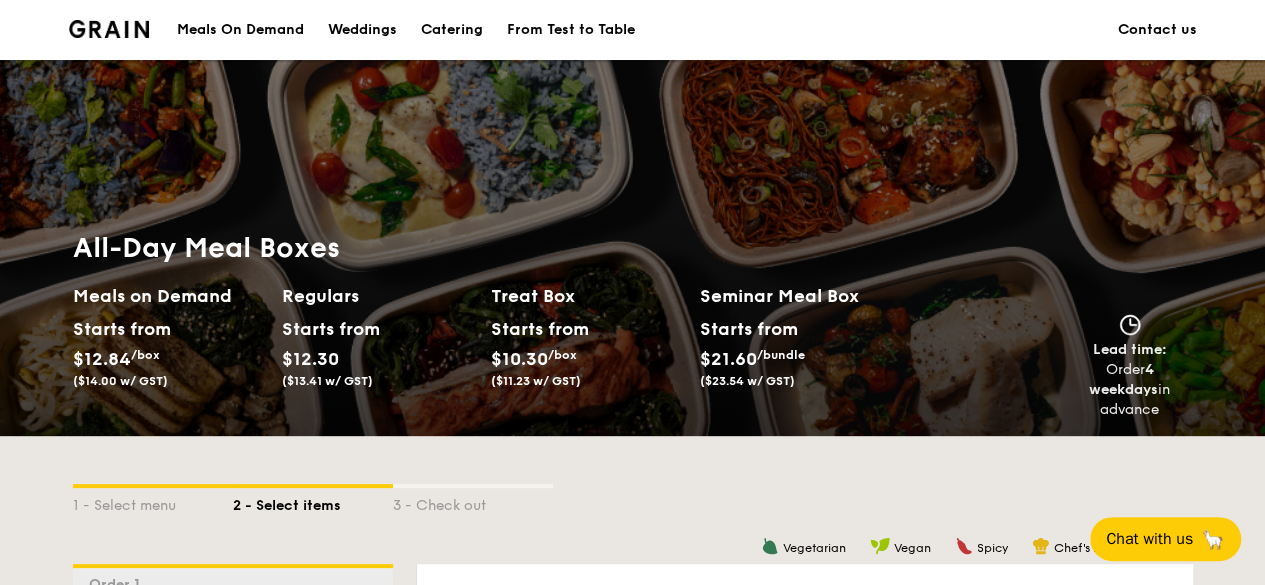 click on "Meals On Demand" at bounding box center [240, 30] 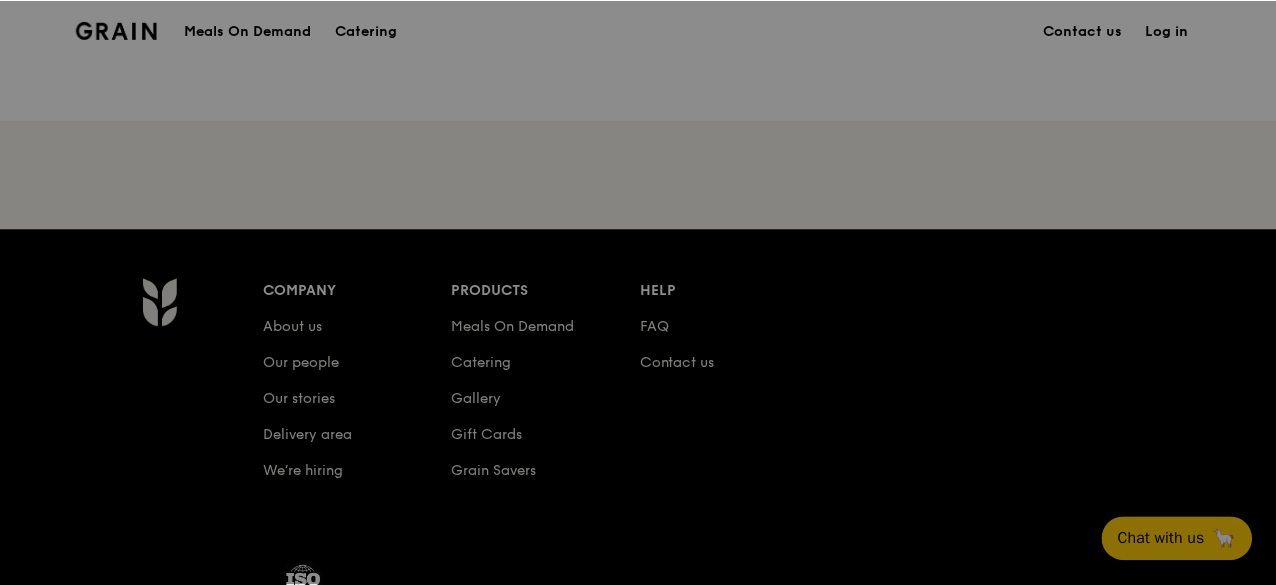 scroll, scrollTop: 0, scrollLeft: 0, axis: both 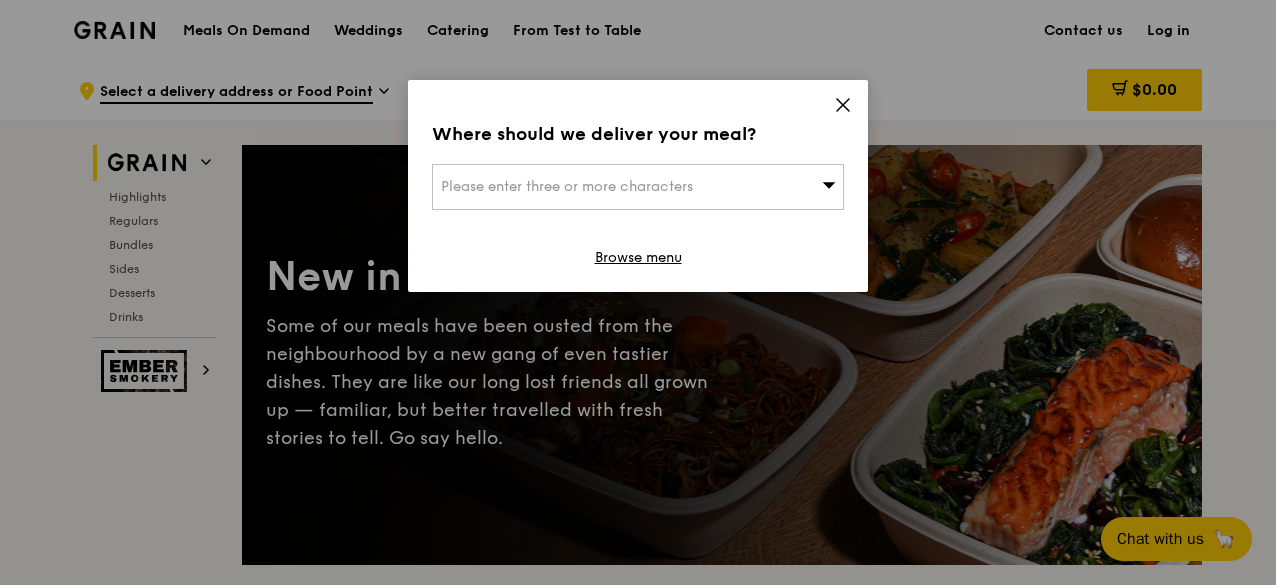 click 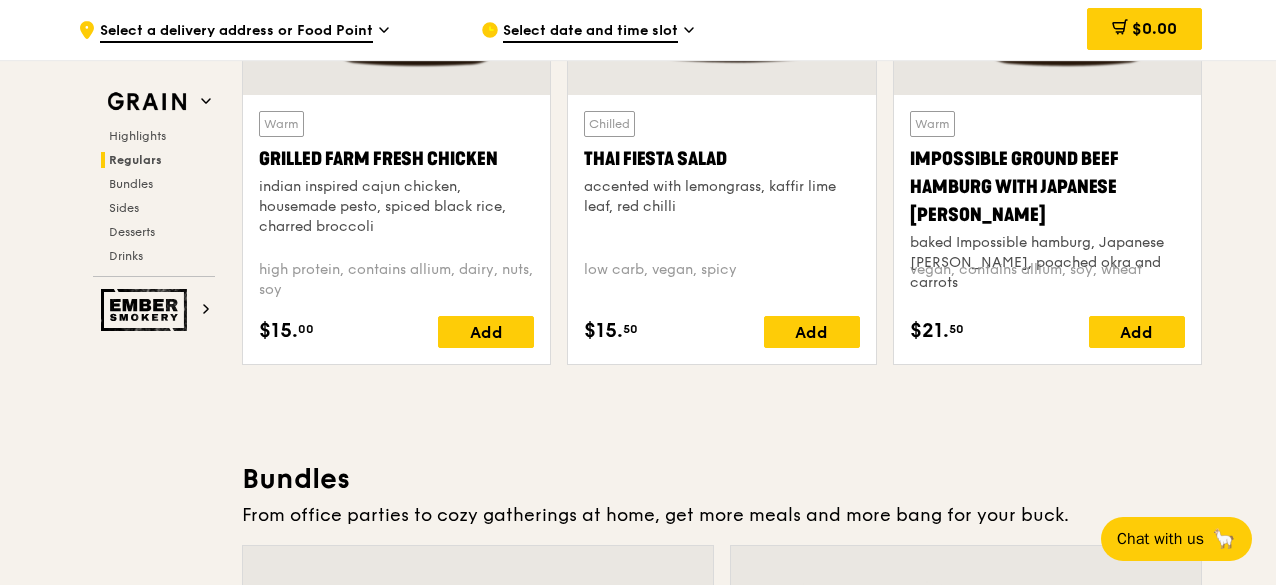 scroll, scrollTop: 2500, scrollLeft: 0, axis: vertical 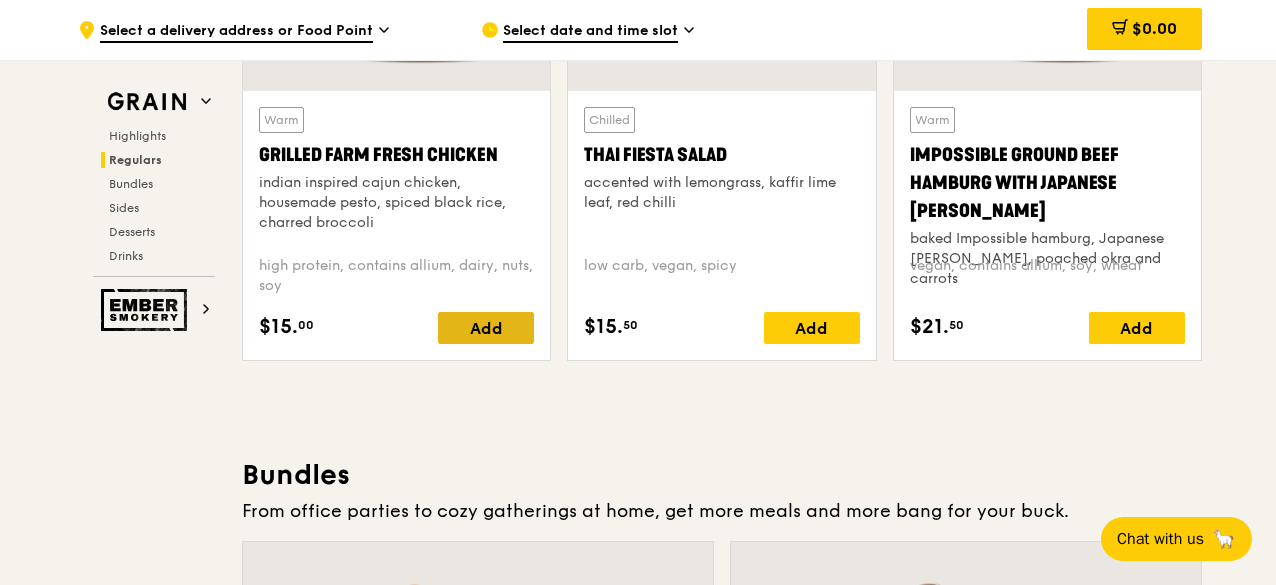 click on "Add" at bounding box center [486, 328] 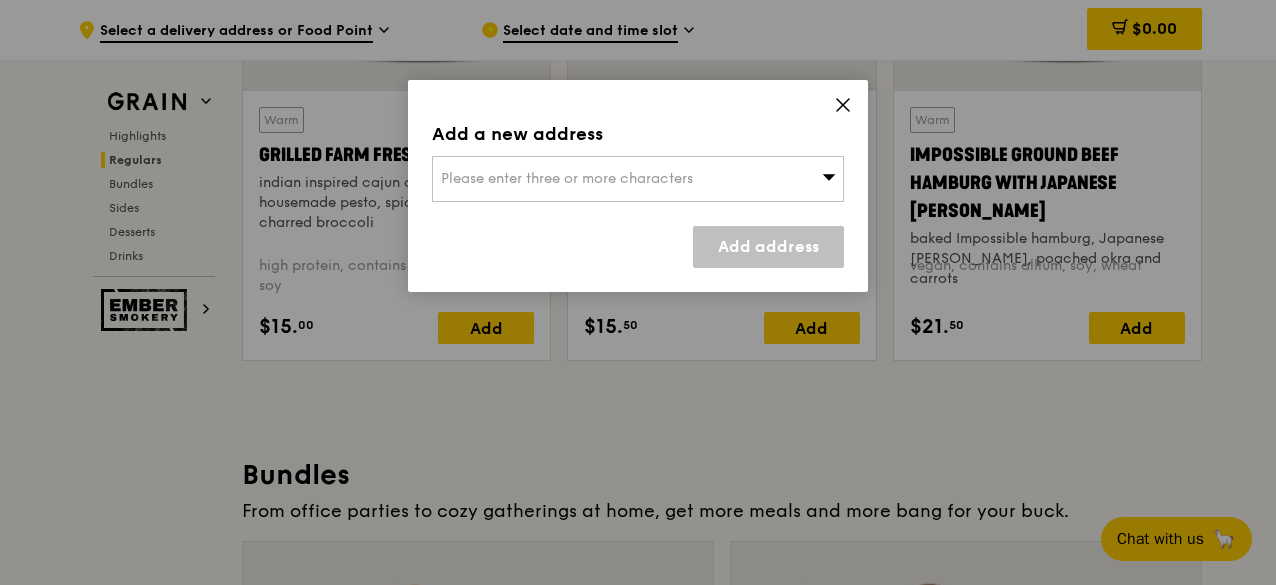 click on "Please enter three or more characters" at bounding box center [638, 179] 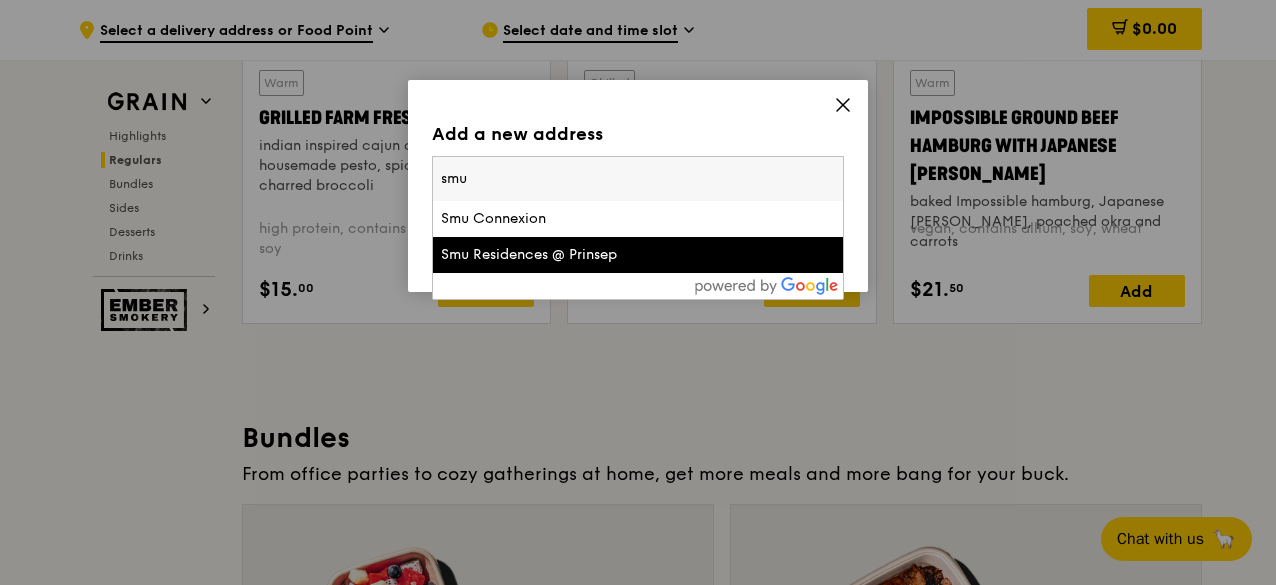 scroll, scrollTop: 2540, scrollLeft: 0, axis: vertical 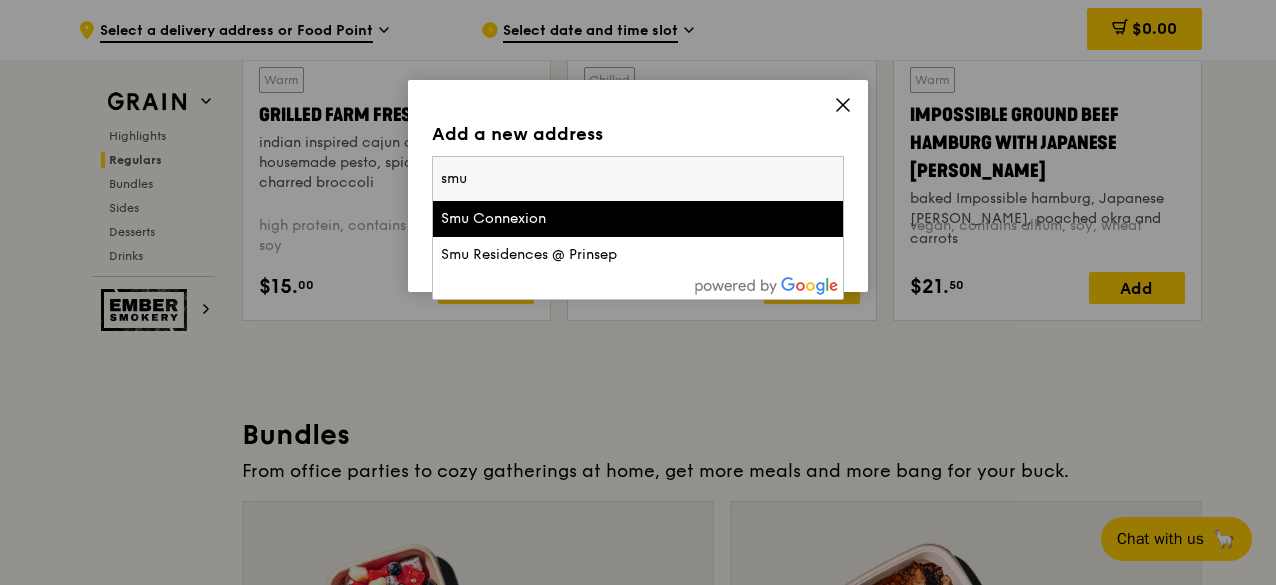 type on "smu" 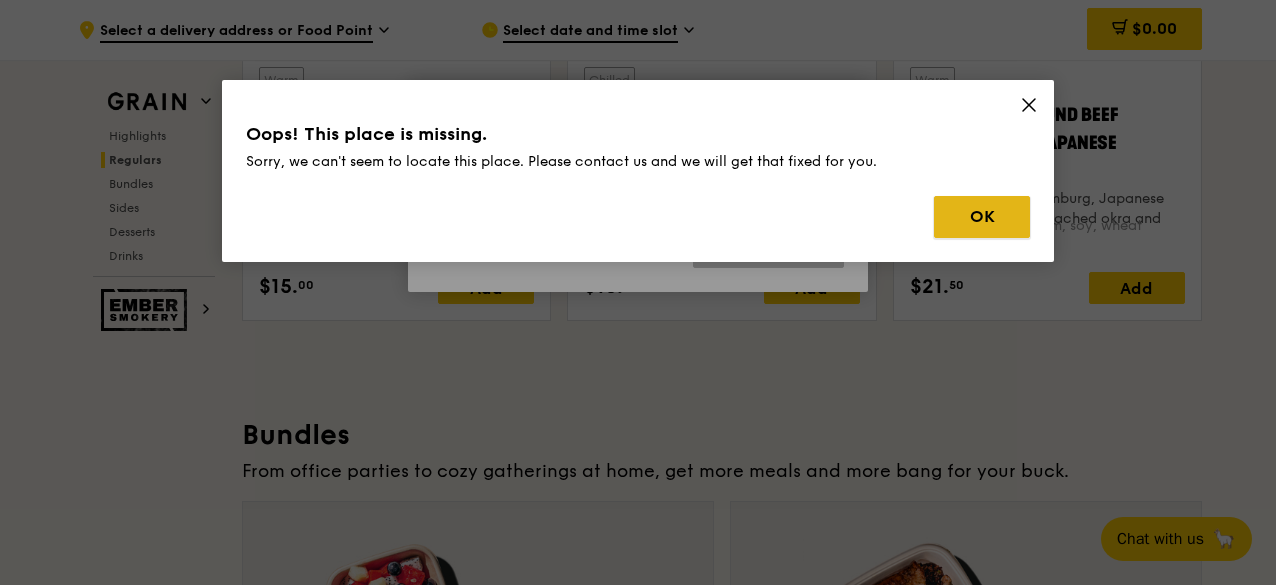 click on "OK" at bounding box center [982, 217] 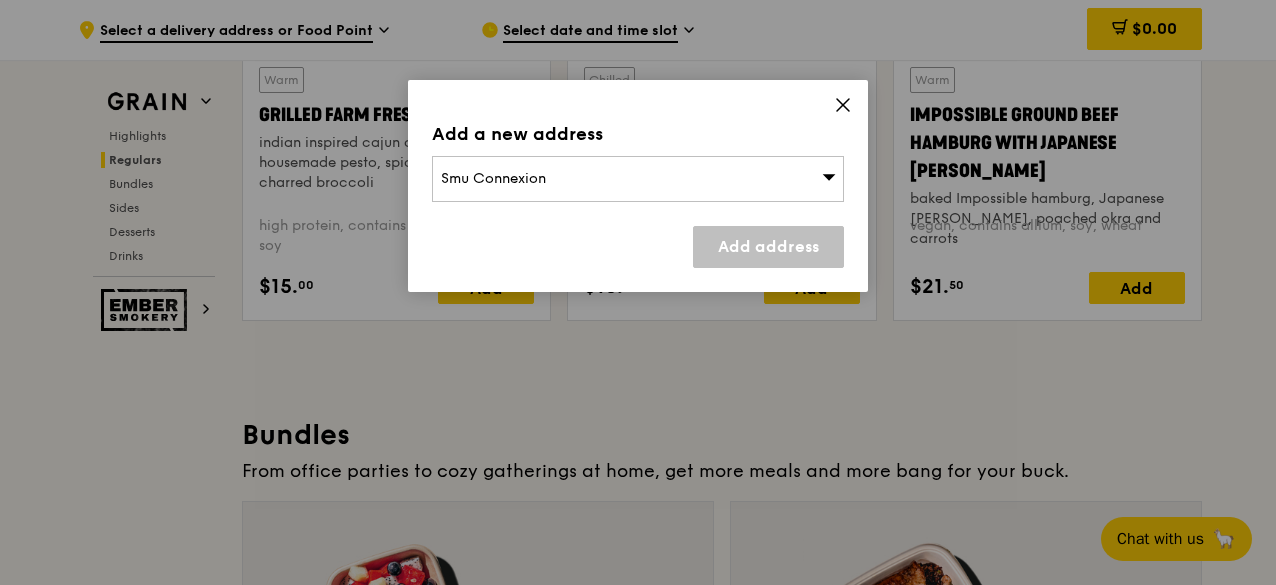 click on "Smu Connexion" at bounding box center (638, 179) 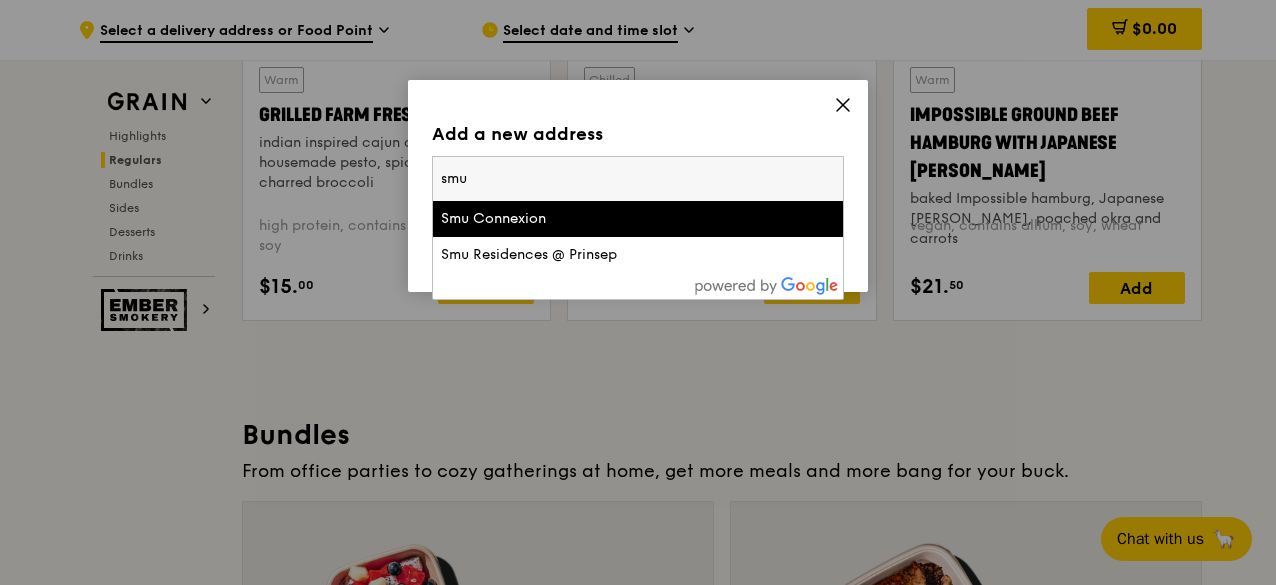 click on "Smu Connexion" at bounding box center (589, 219) 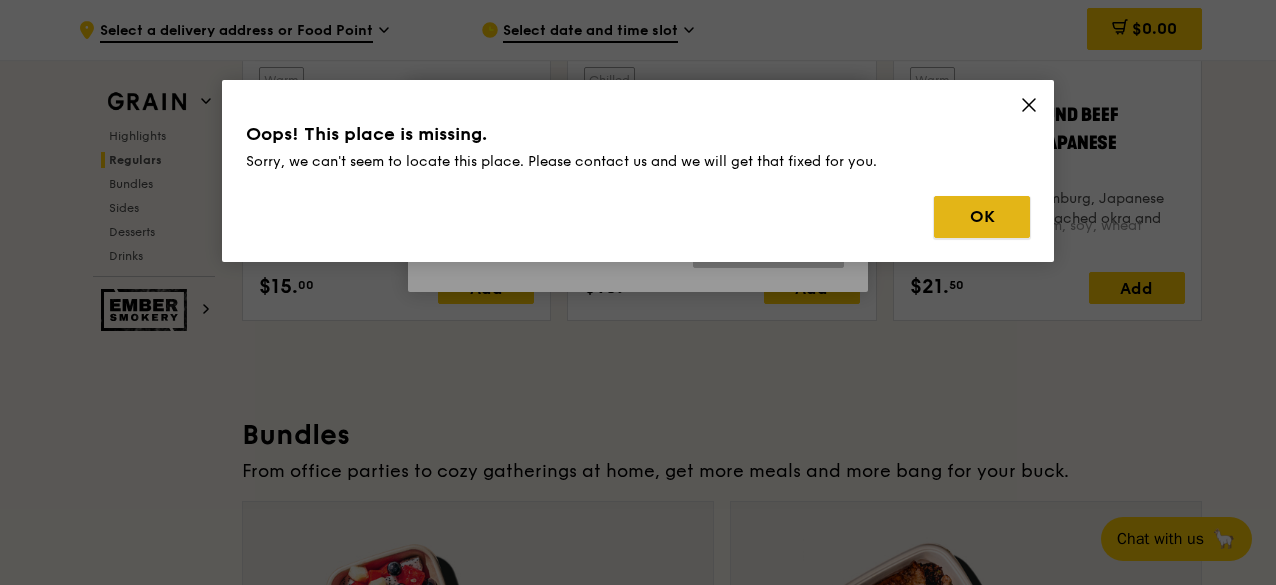 click on "OK" at bounding box center (982, 217) 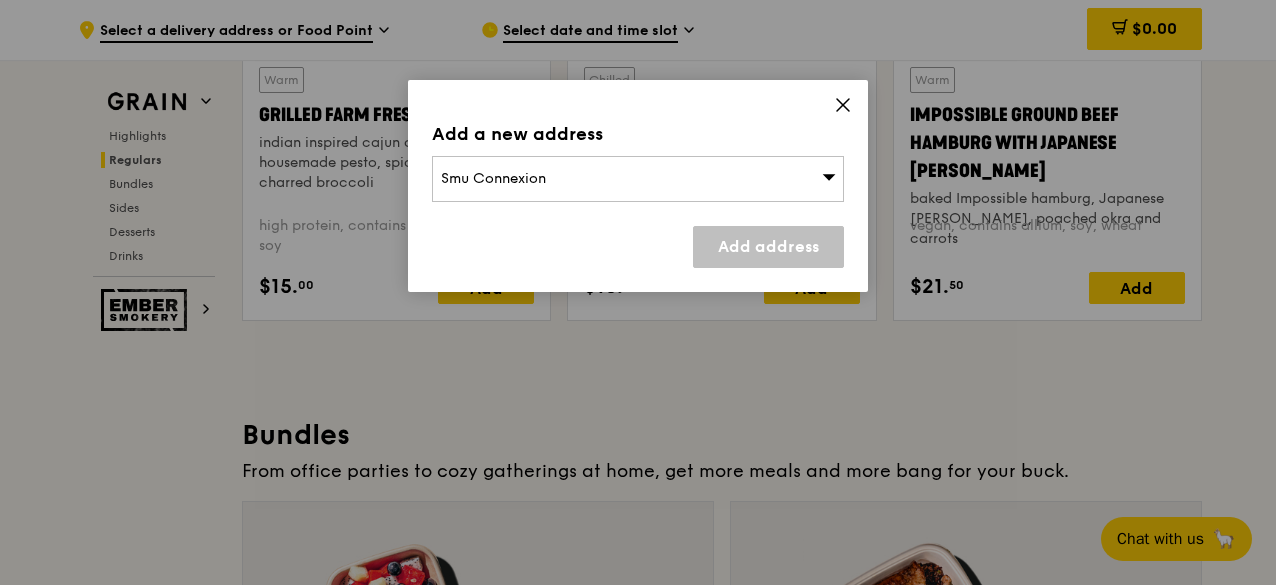 click on "Smu Connexion" at bounding box center [638, 179] 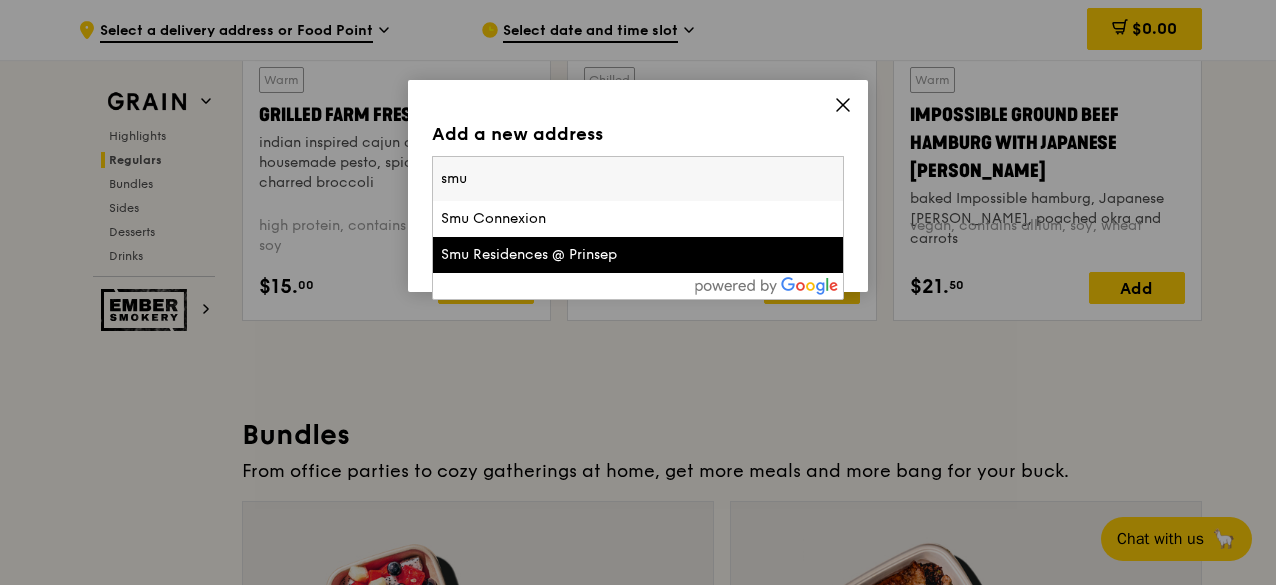 click on "Smu Residences @ Prinsep" at bounding box center [589, 255] 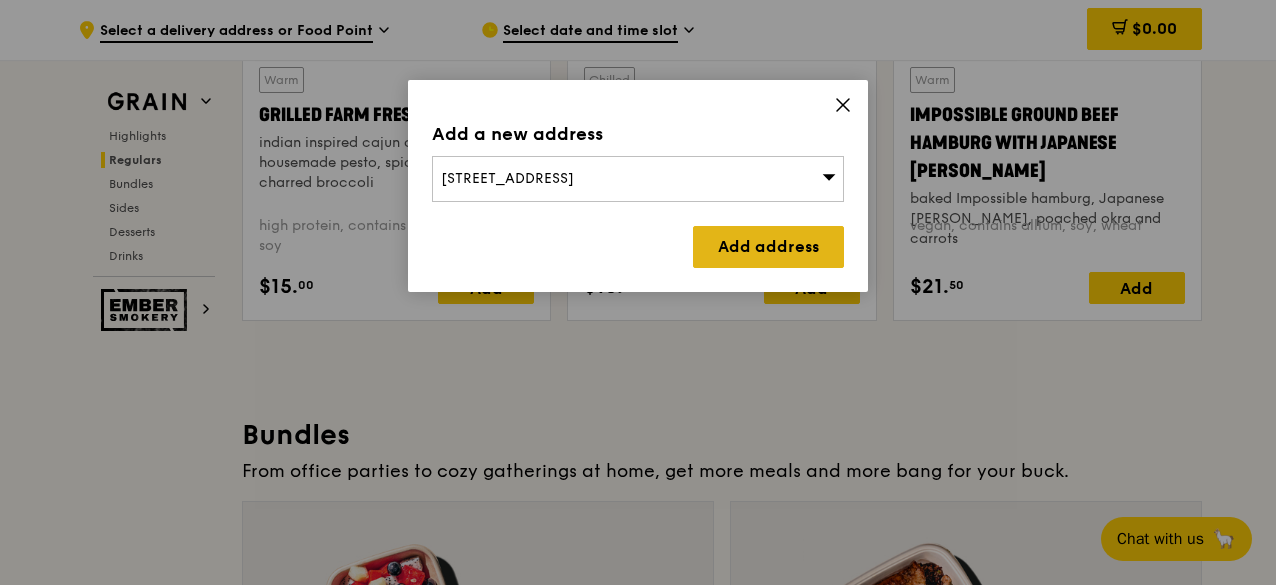 click on "Add address" at bounding box center [768, 247] 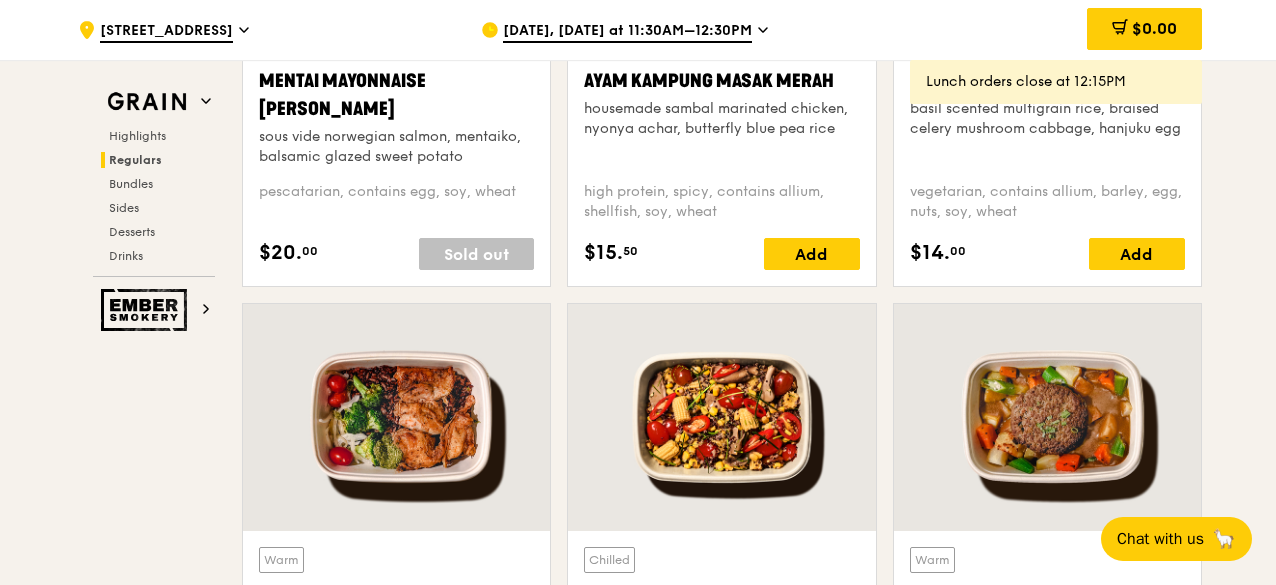 scroll, scrollTop: 2040, scrollLeft: 0, axis: vertical 